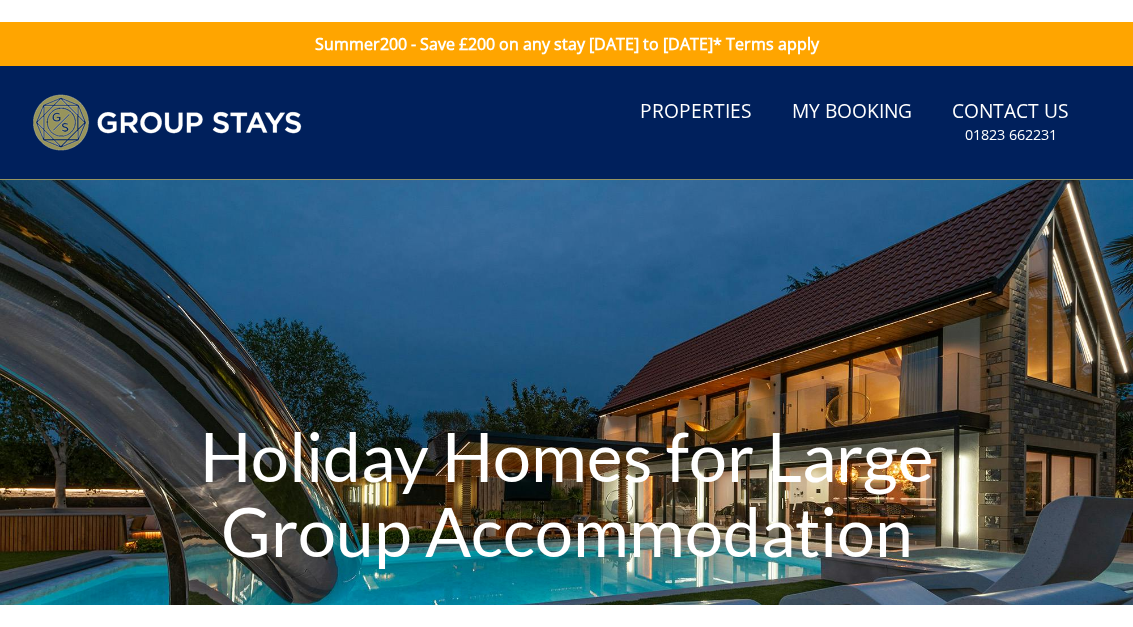scroll, scrollTop: 0, scrollLeft: 0, axis: both 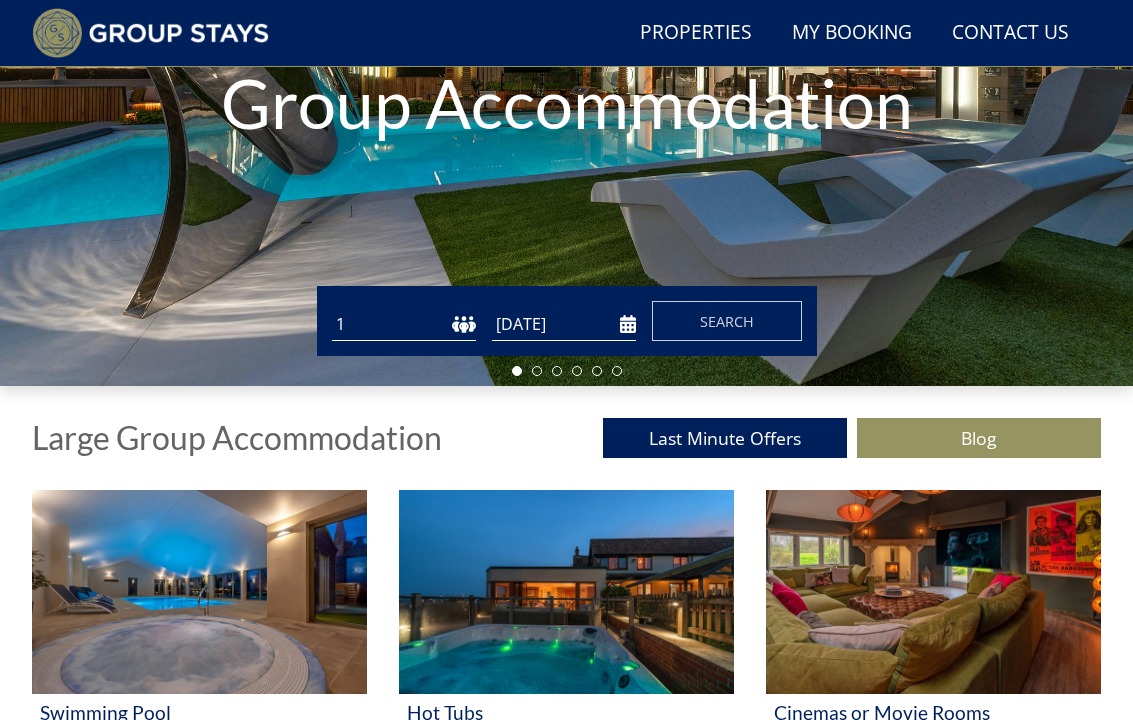 click on "[DATE]" at bounding box center [564, 324] 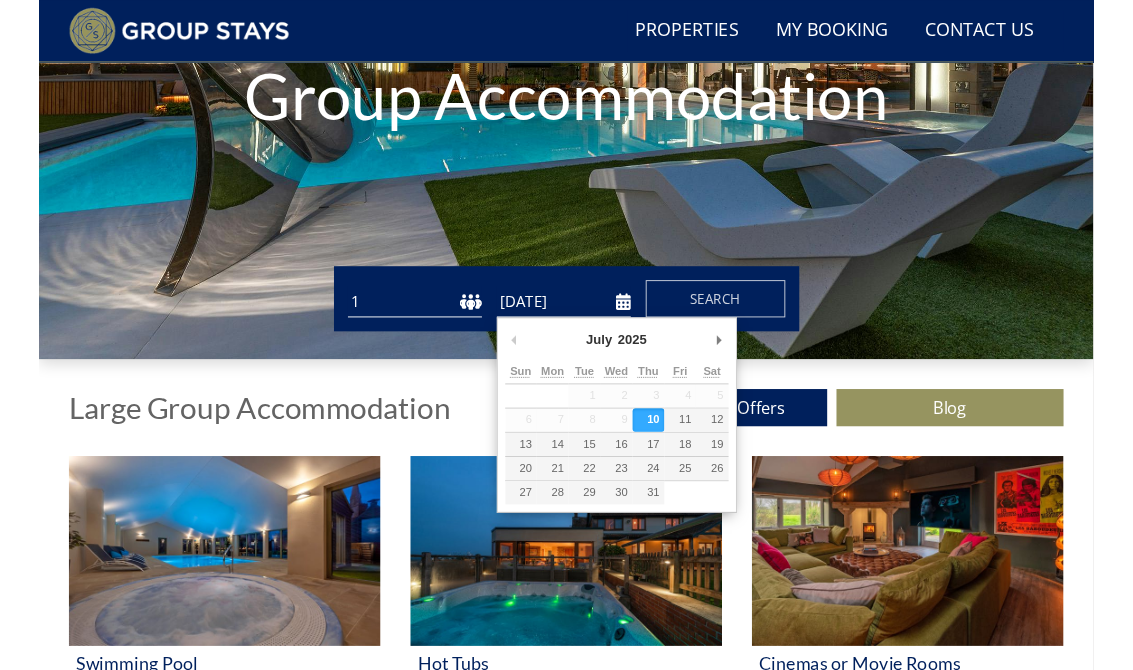 scroll, scrollTop: 358, scrollLeft: 0, axis: vertical 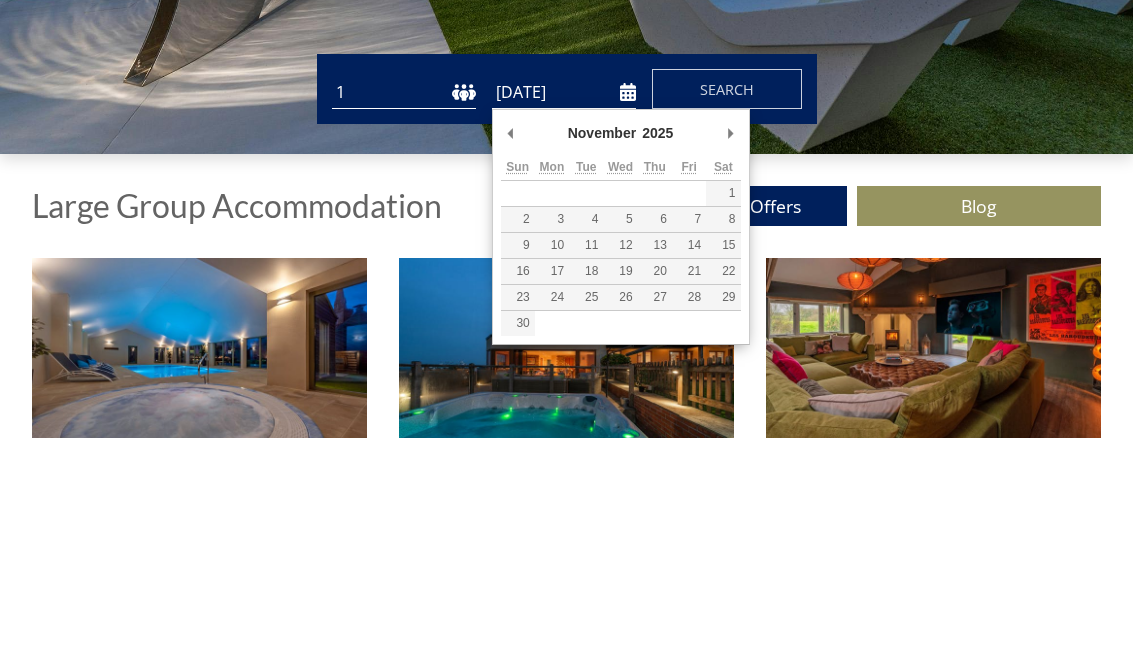 type on "[DATE]" 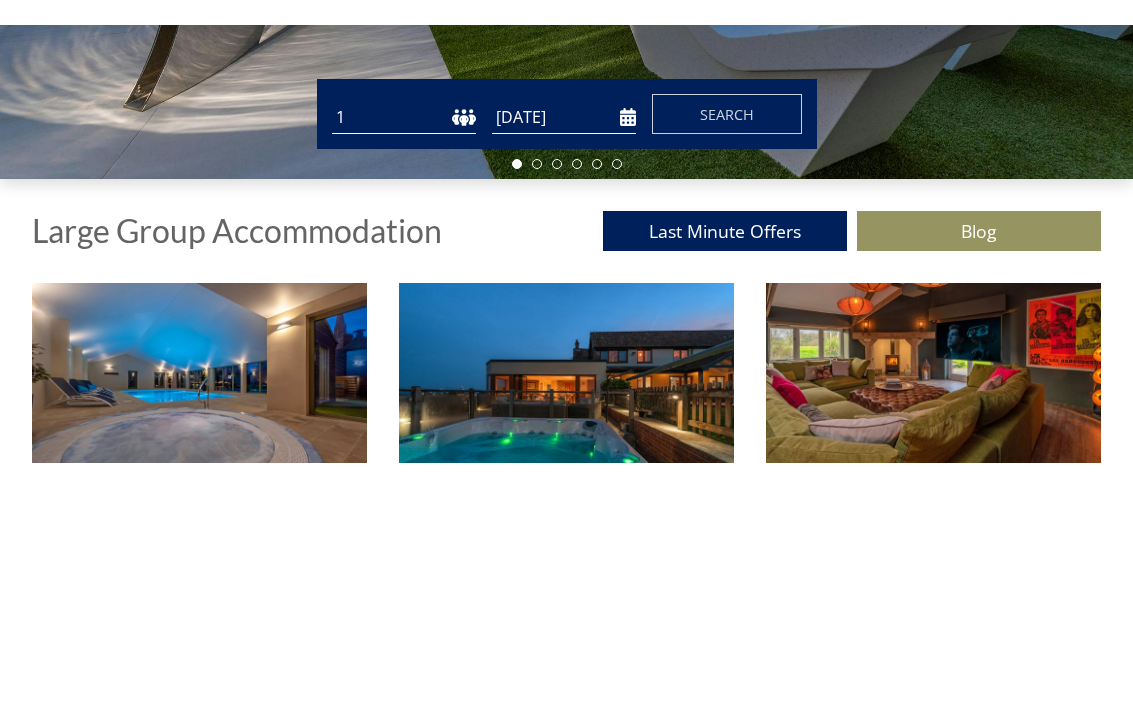 scroll, scrollTop: 591, scrollLeft: 0, axis: vertical 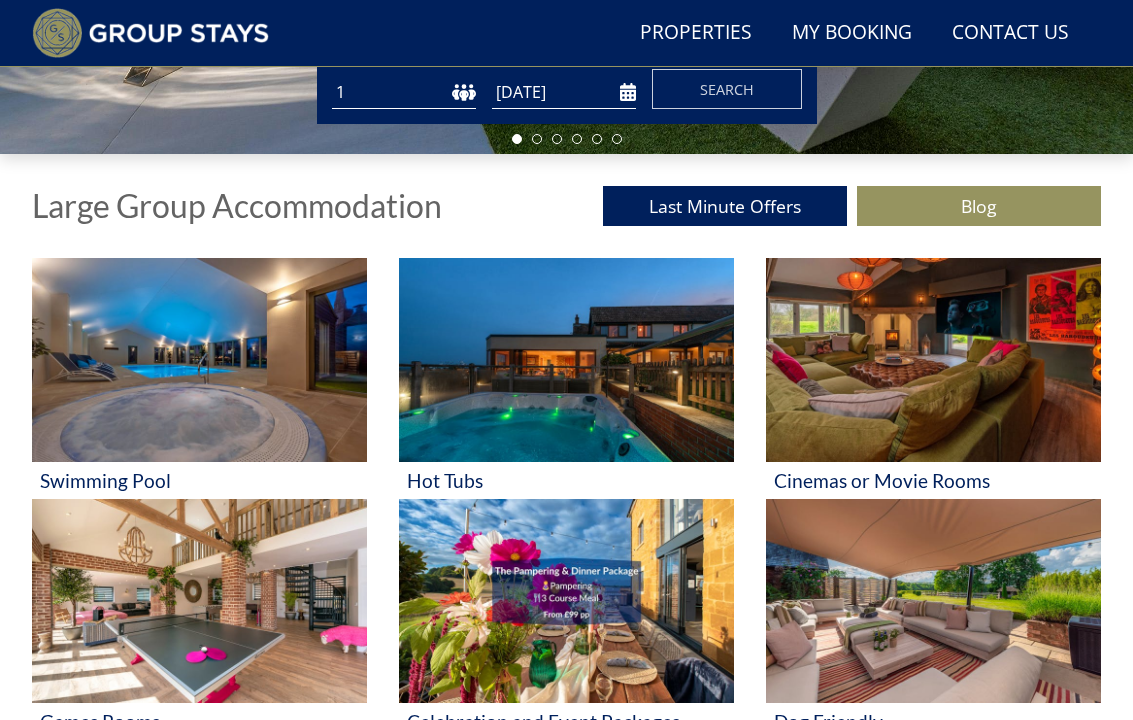 click on "Search" at bounding box center (727, 89) 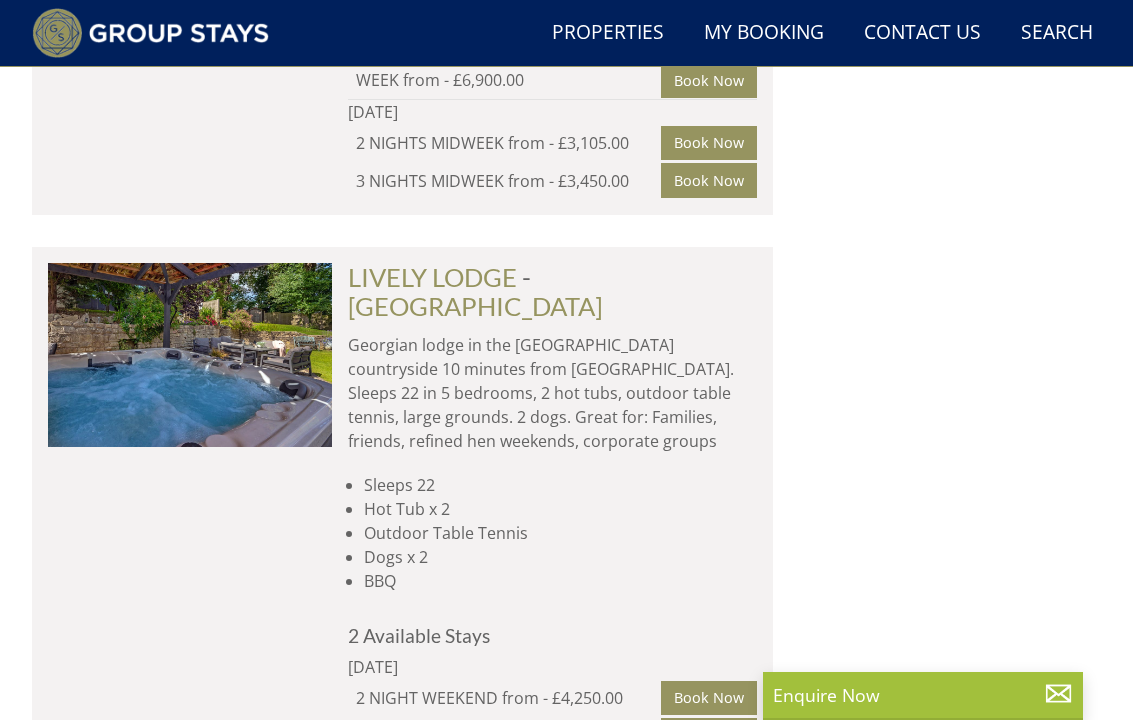 scroll, scrollTop: 4976, scrollLeft: 0, axis: vertical 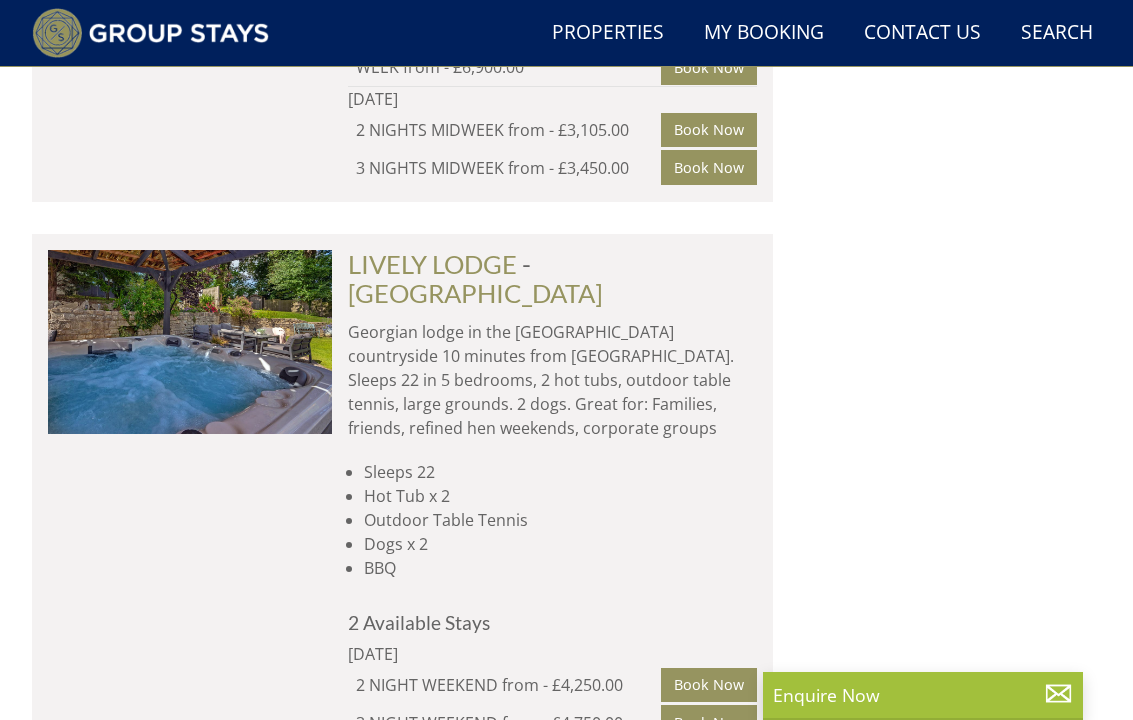 click on "Dogs x 2" at bounding box center [560, 544] 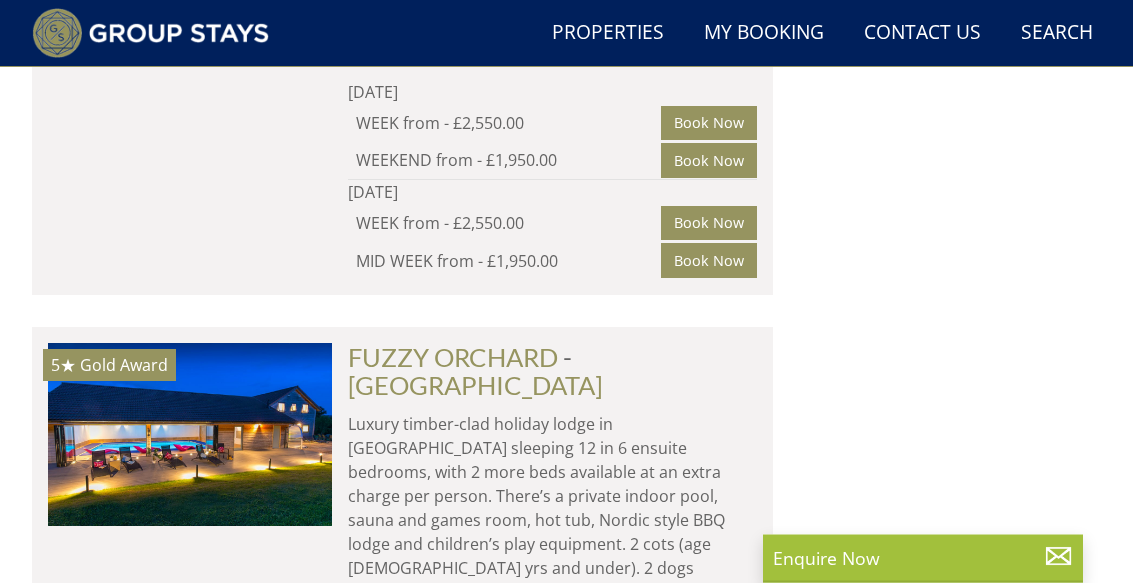 scroll, scrollTop: 13008, scrollLeft: 0, axis: vertical 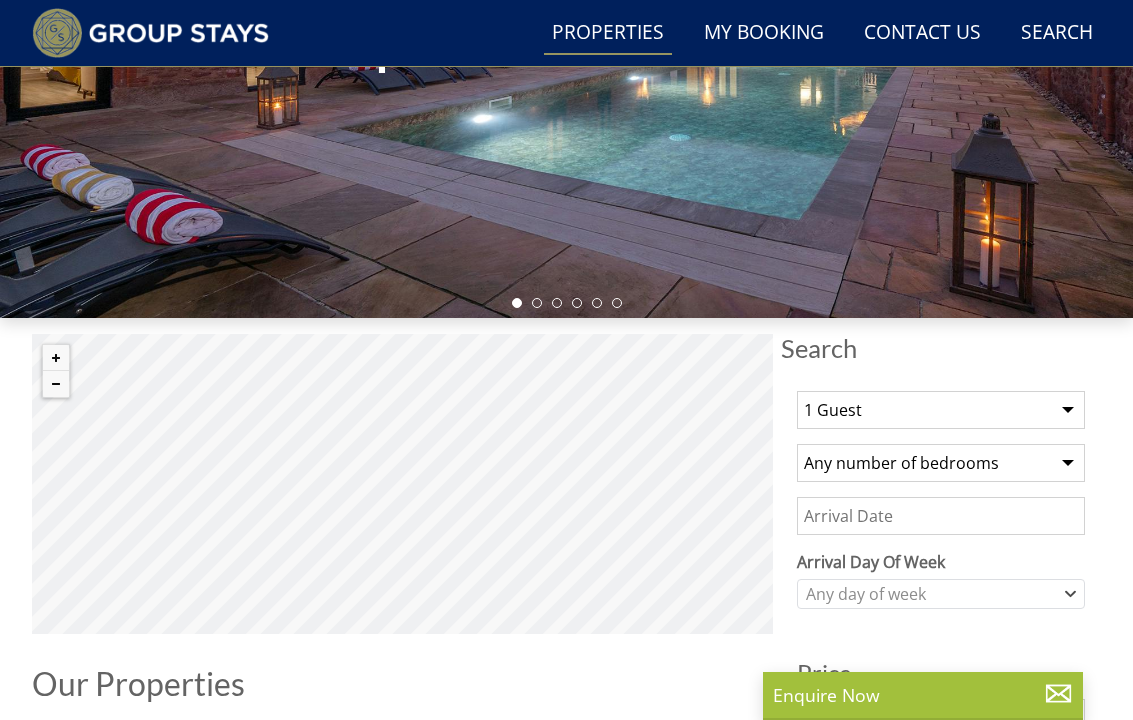 click on "1 Guest
2 Guests
3 Guests
4 Guests
5 Guests
6 Guests
7 Guests
8 Guests
9 Guests
10 Guests
11 Guests
12 Guests
13 Guests
14 Guests
15 Guests
16 Guests
17 Guests
18 Guests
19 Guests
20 Guests
21 Guests
22 Guests
23 Guests
24 Guests
25 Guests
26 Guests
27 Guests
28 Guests
29 Guests
30 Guests
31 Guests
32 Guests" at bounding box center (941, 410) 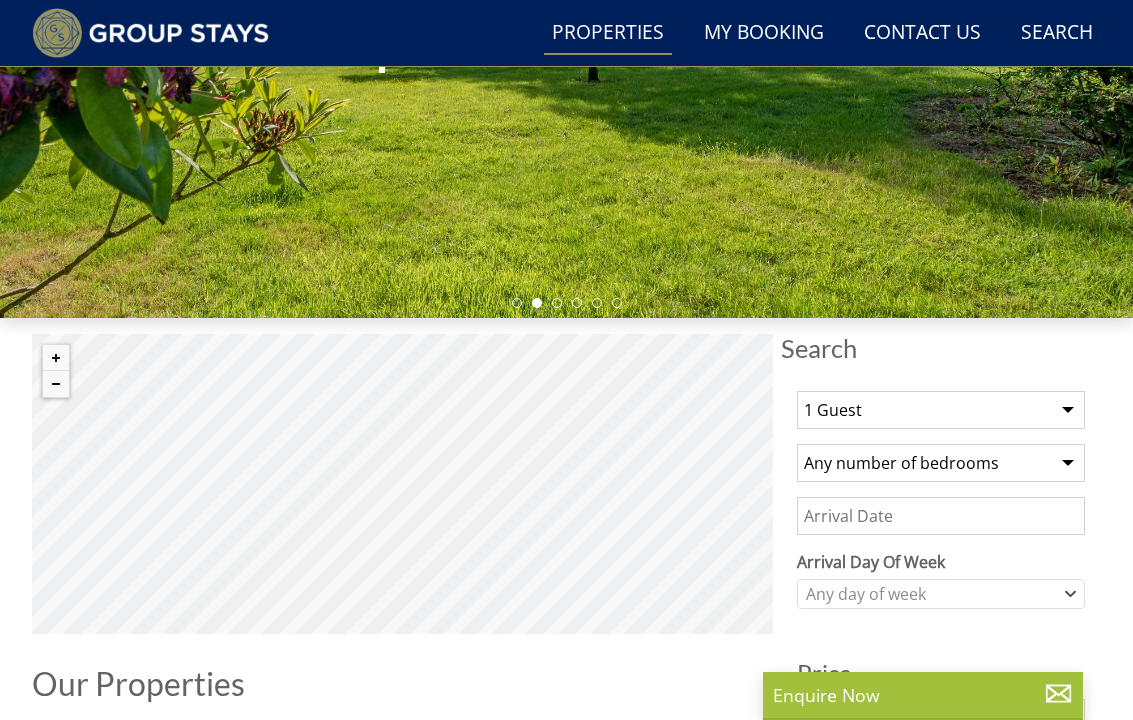 select on "23" 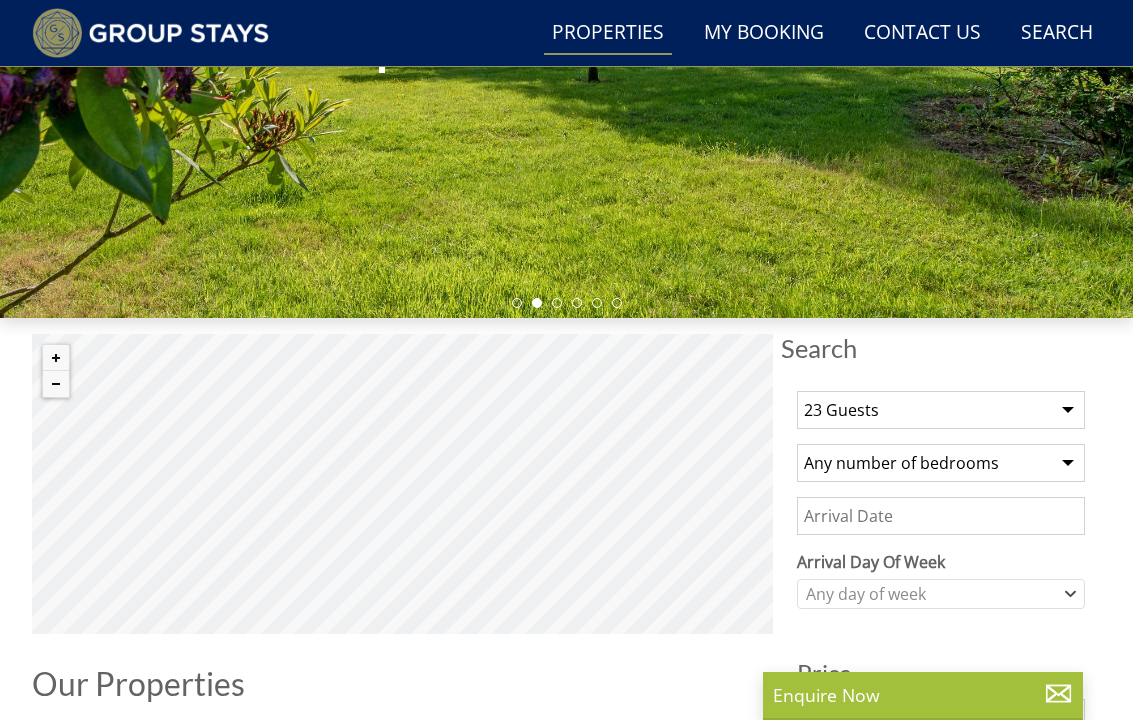 click on "Any number of bedrooms
4 Bedrooms
5 Bedrooms
6 Bedrooms
7 Bedrooms
8 Bedrooms
9 Bedrooms
10 Bedrooms
11 Bedrooms
12 Bedrooms
13 Bedrooms
14 Bedrooms
15 Bedrooms
16 Bedrooms" at bounding box center [941, 463] 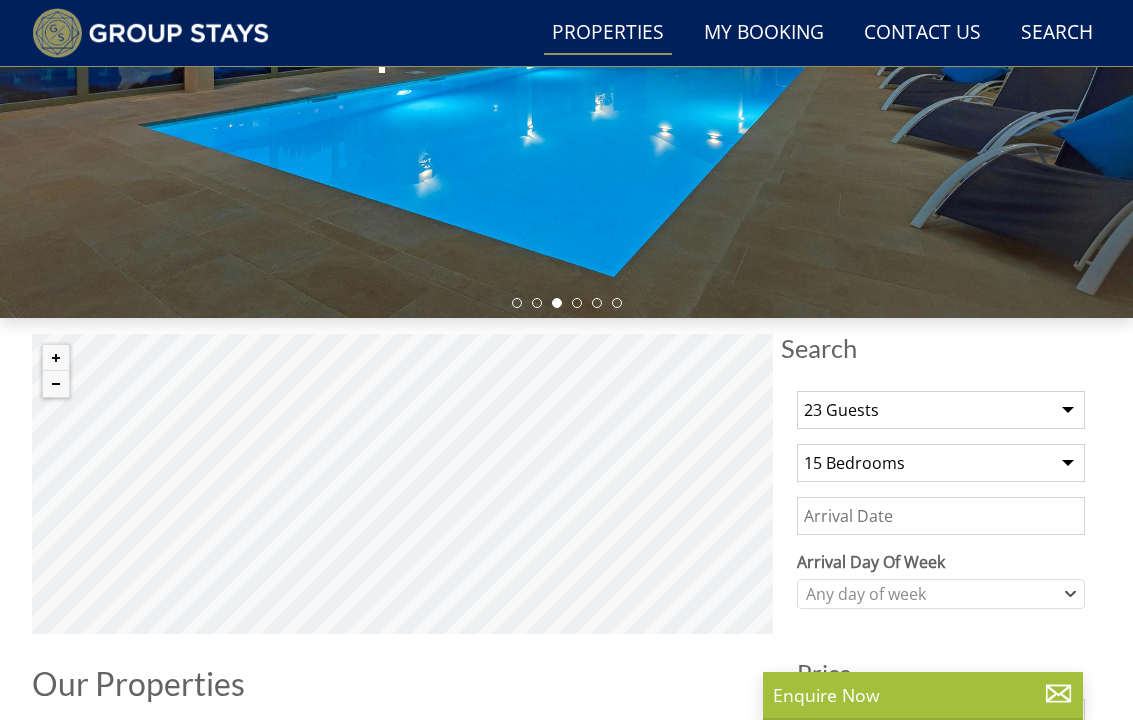 click on "Date" at bounding box center (941, 516) 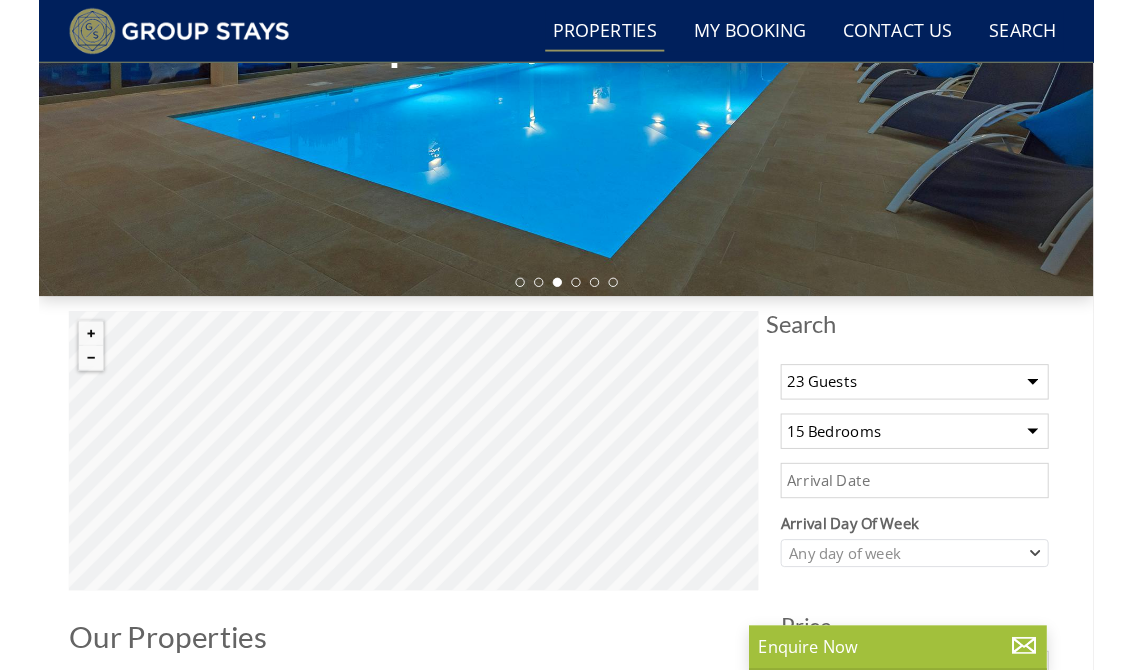 scroll, scrollTop: 426, scrollLeft: 0, axis: vertical 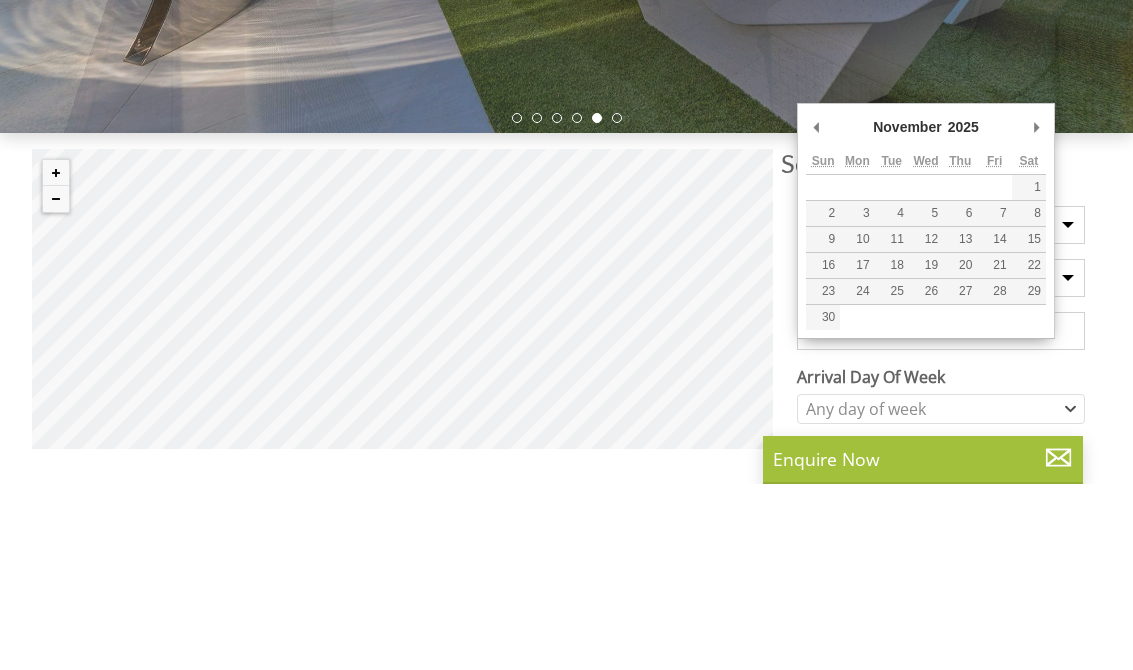 type on "[DATE]" 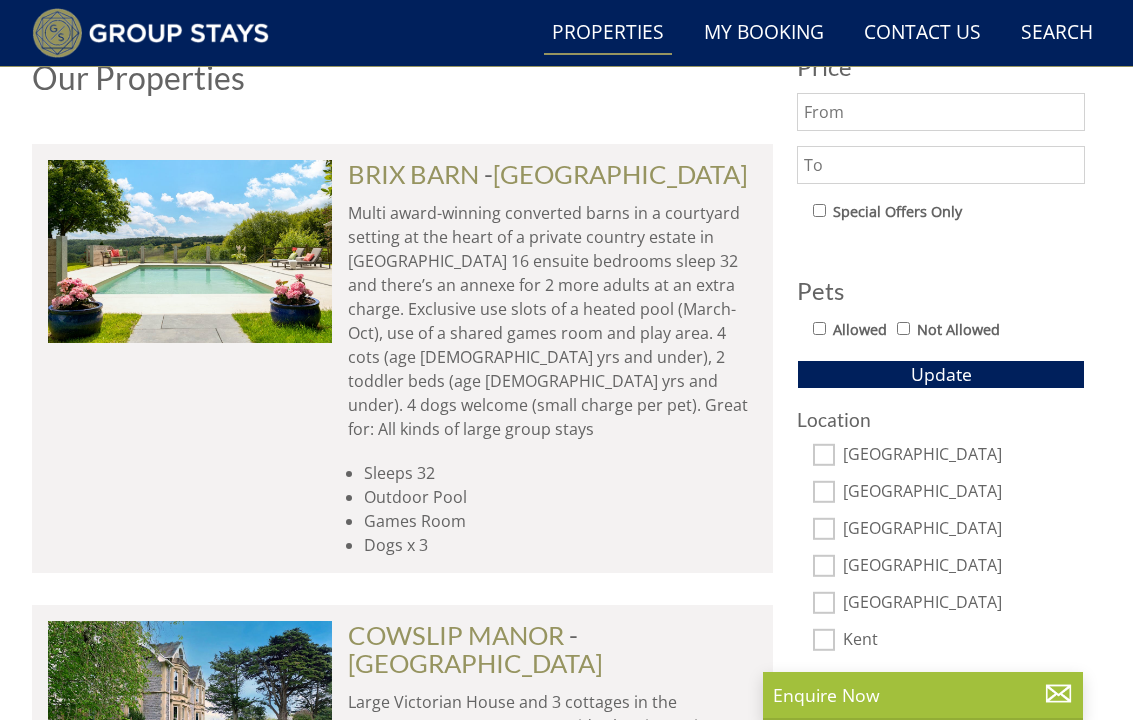 scroll, scrollTop: 1016, scrollLeft: 0, axis: vertical 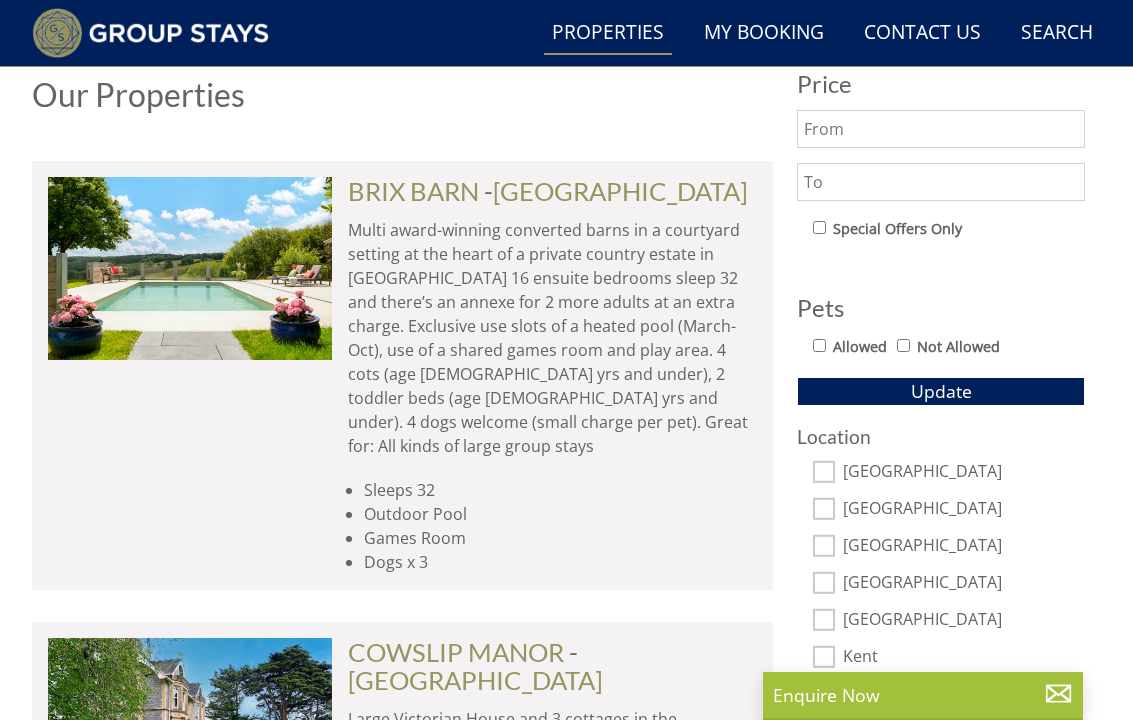 click on "Multi award-winning converted barns in a courtyard setting at the heart of a private country estate in East Devon. 16 ensuite bedrooms sleep 32 and there’s an annexe for 2 more adults at an extra charge. Exclusive use slots of a heated pool (March-Oct),  use of a shared games room and play area. 4 cots (age 2 yrs and under), 2 toddler beds (age 4 yrs and under). 4 dogs welcome (small charge per pet).
Great for: All kinds of large group stays" at bounding box center (552, 338) 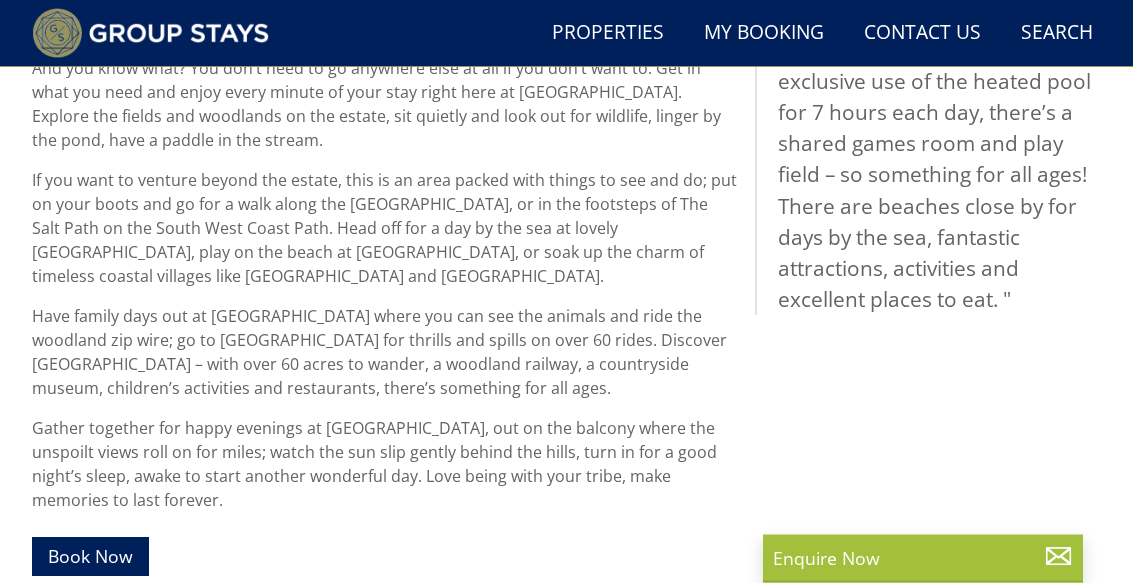 scroll, scrollTop: 1094, scrollLeft: 0, axis: vertical 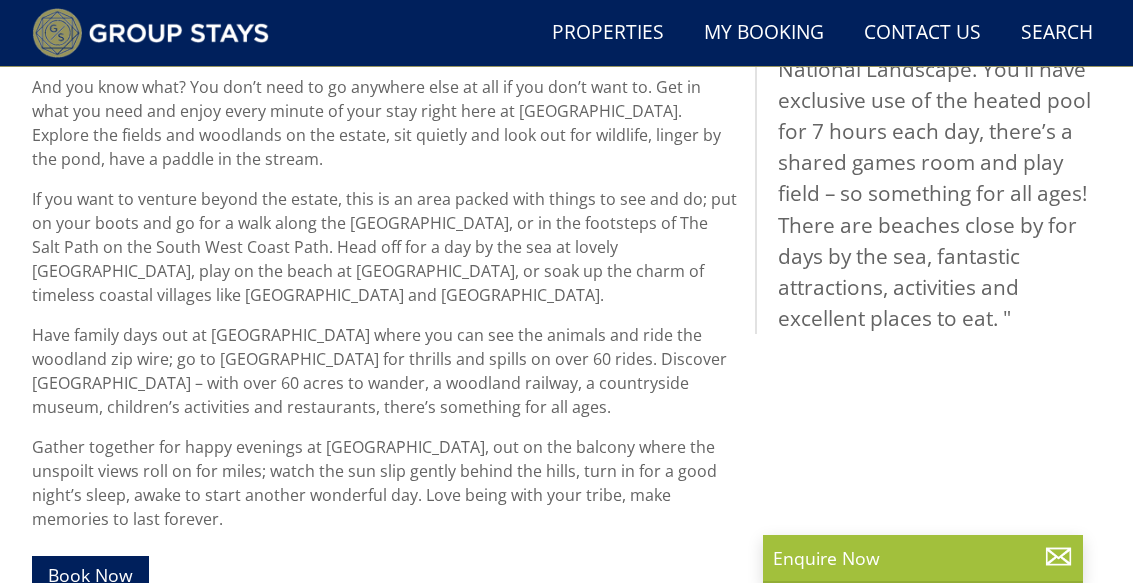click on "My Booking" at bounding box center (764, 33) 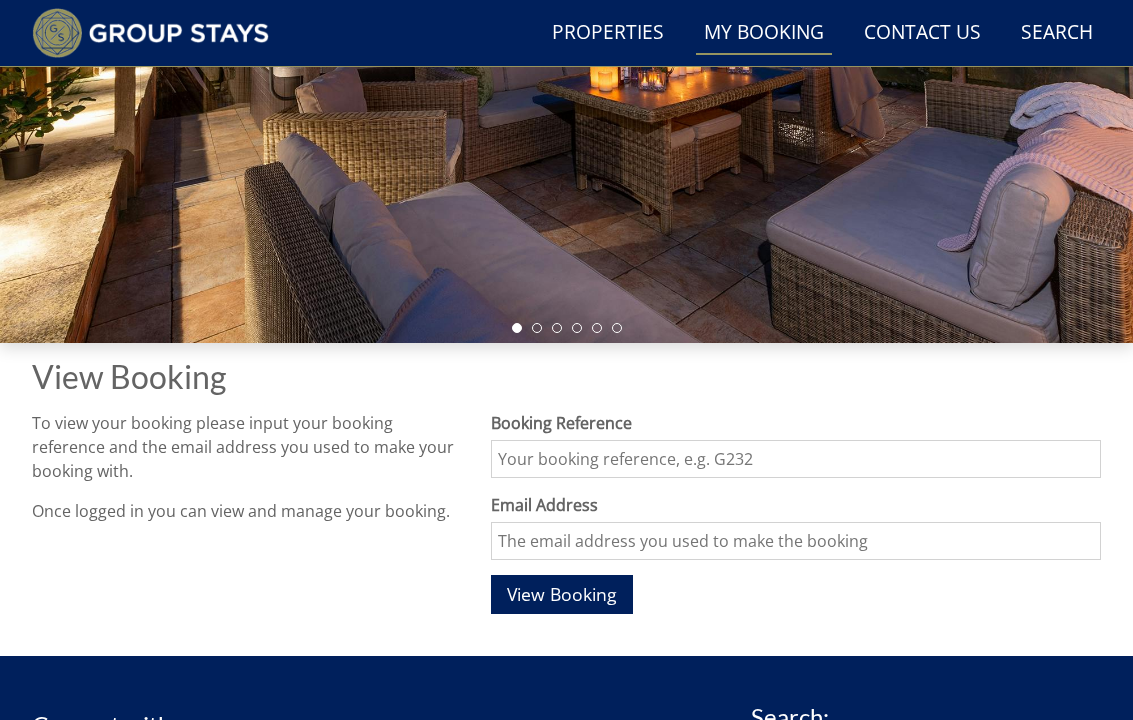 scroll, scrollTop: 417, scrollLeft: 0, axis: vertical 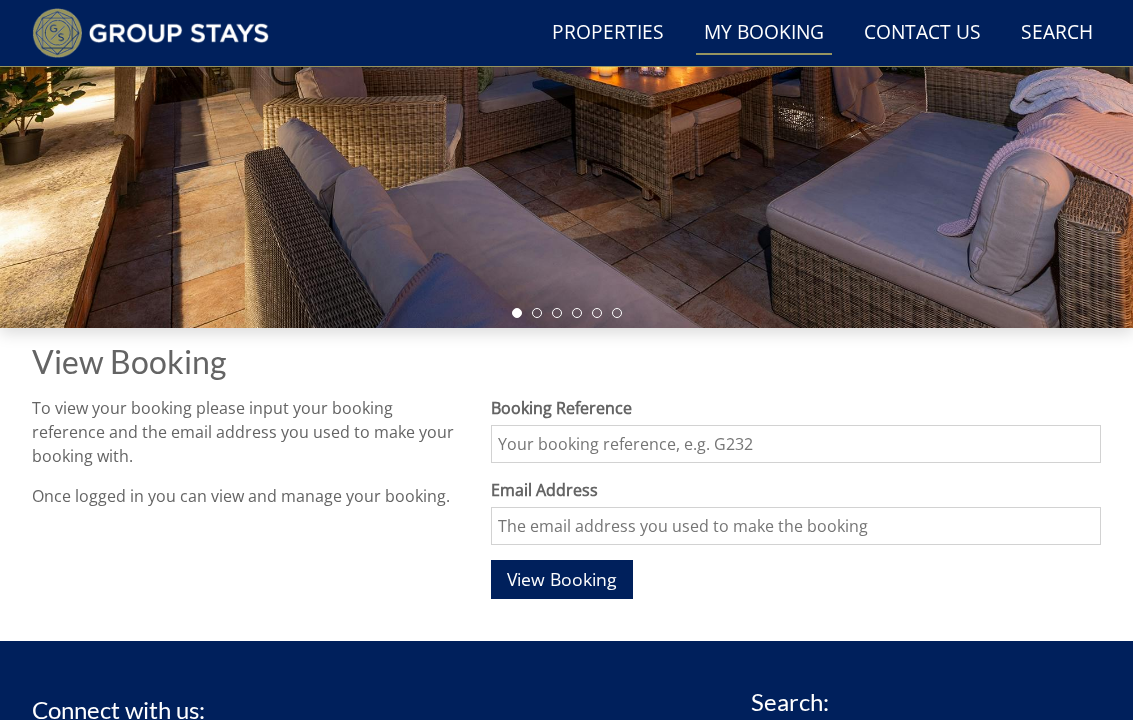 click on "View Booking" at bounding box center (562, 579) 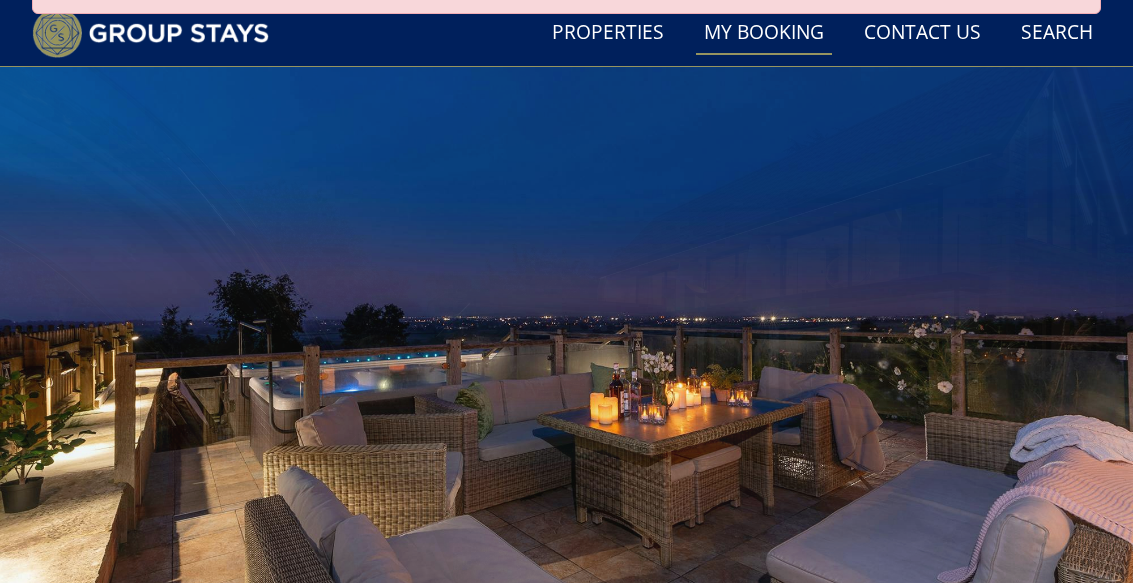 scroll, scrollTop: 68, scrollLeft: 0, axis: vertical 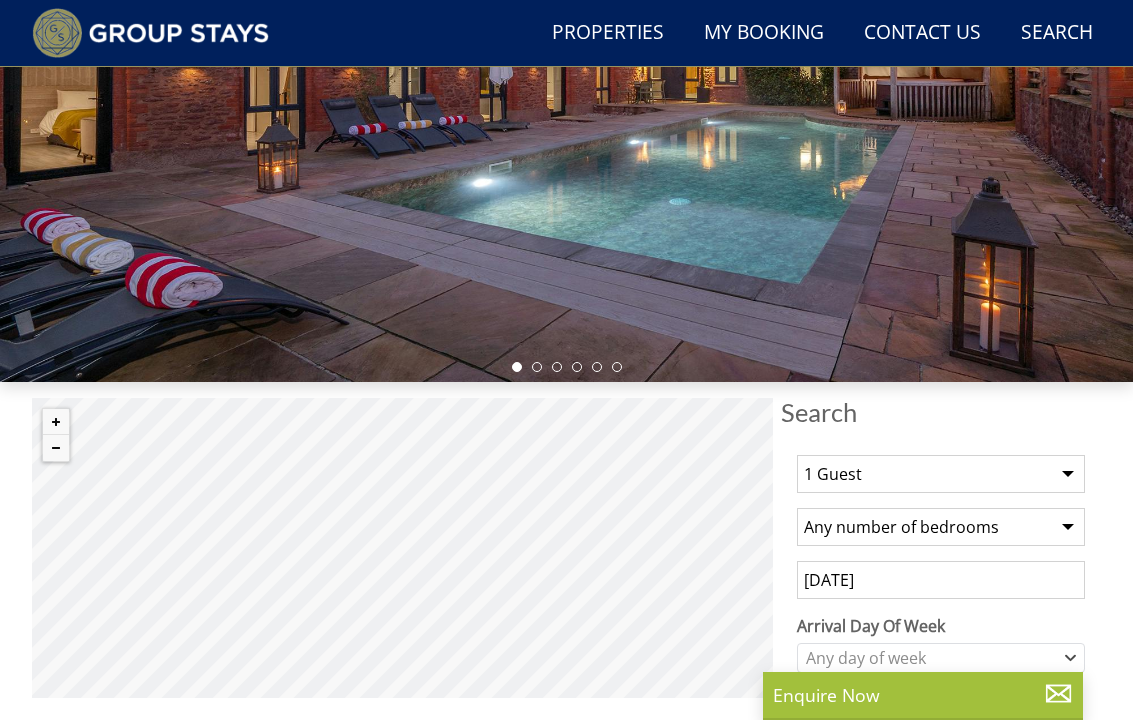 click on "1 Guest
2 Guests
3 Guests
4 Guests
5 Guests
6 Guests
7 Guests
8 Guests
9 Guests
10 Guests
11 Guests
12 Guests
13 Guests
14 Guests
15 Guests
16 Guests
17 Guests
18 Guests
19 Guests
20 Guests
21 Guests
22 Guests
23 Guests
24 Guests
25 Guests
26 Guests
27 Guests
28 Guests
29 Guests
30 Guests
31 Guests
32 Guests" at bounding box center [941, 474] 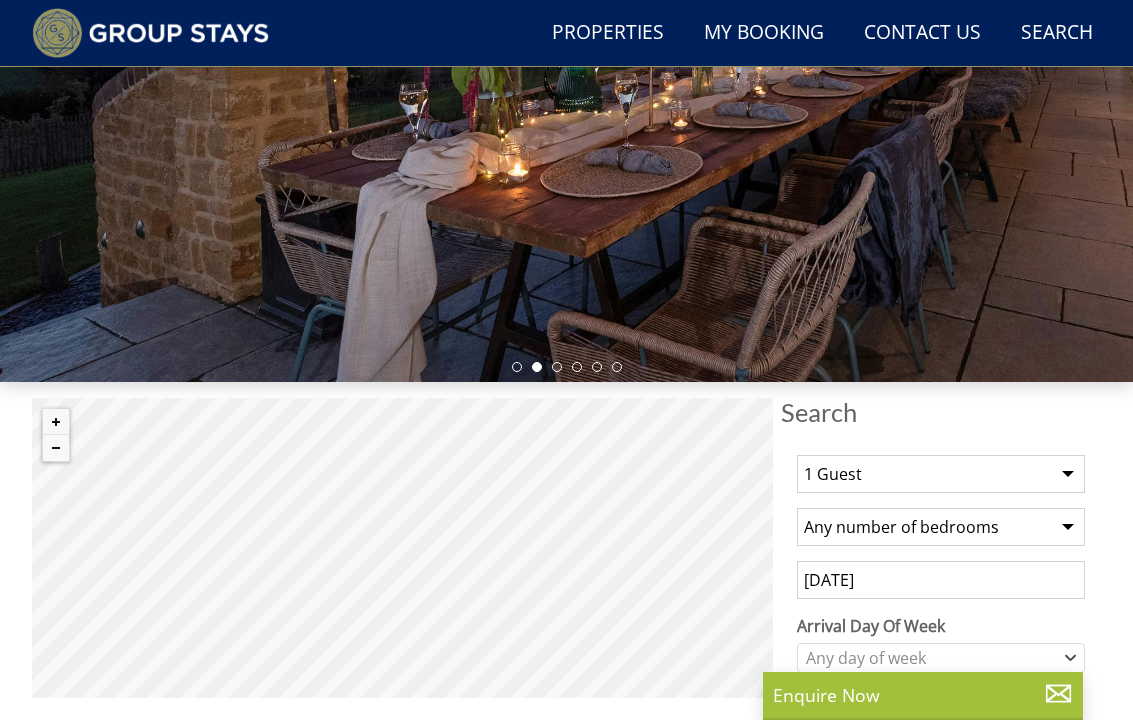 select on "23" 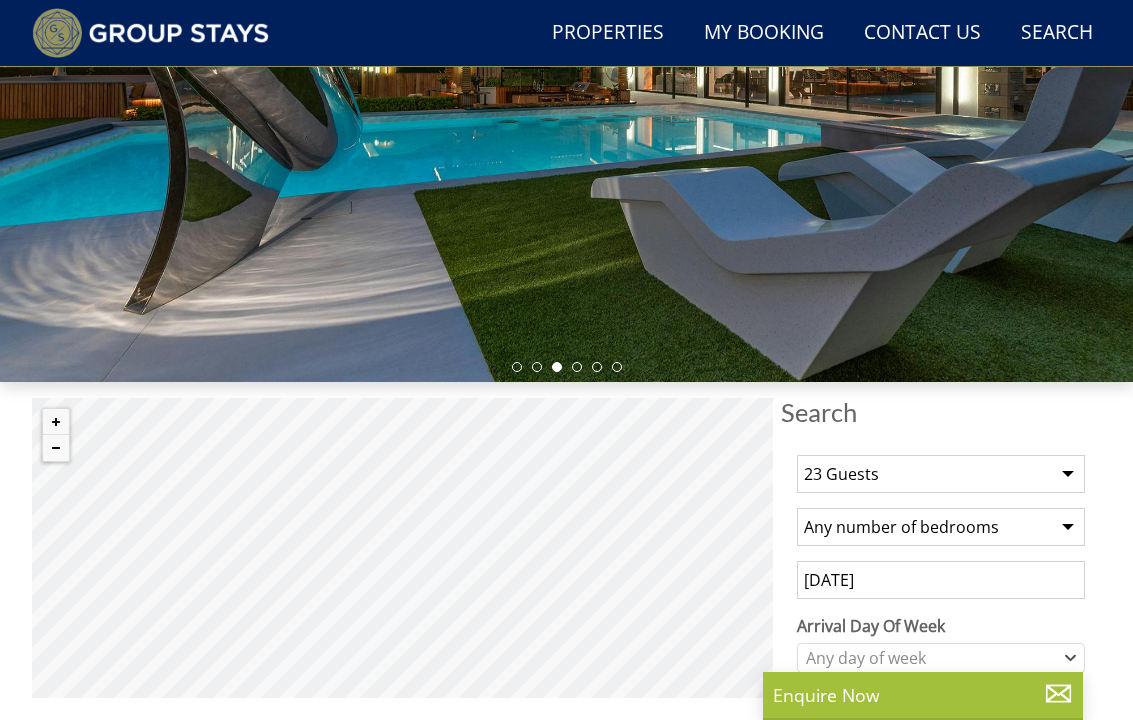 click on "Any number of bedrooms
4 Bedrooms
5 Bedrooms
6 Bedrooms
7 Bedrooms
8 Bedrooms
9 Bedrooms
10 Bedrooms
11 Bedrooms
12 Bedrooms
13 Bedrooms
14 Bedrooms
15 Bedrooms
16 Bedrooms" at bounding box center [941, 527] 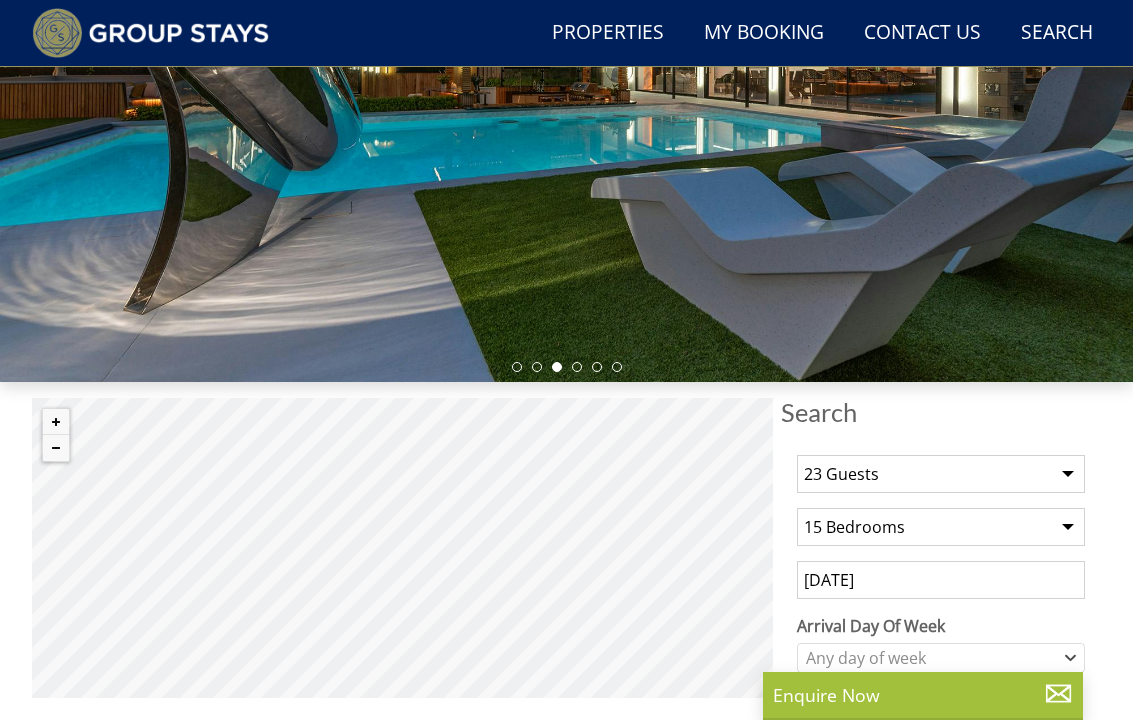 click on "[DATE]" at bounding box center [941, 580] 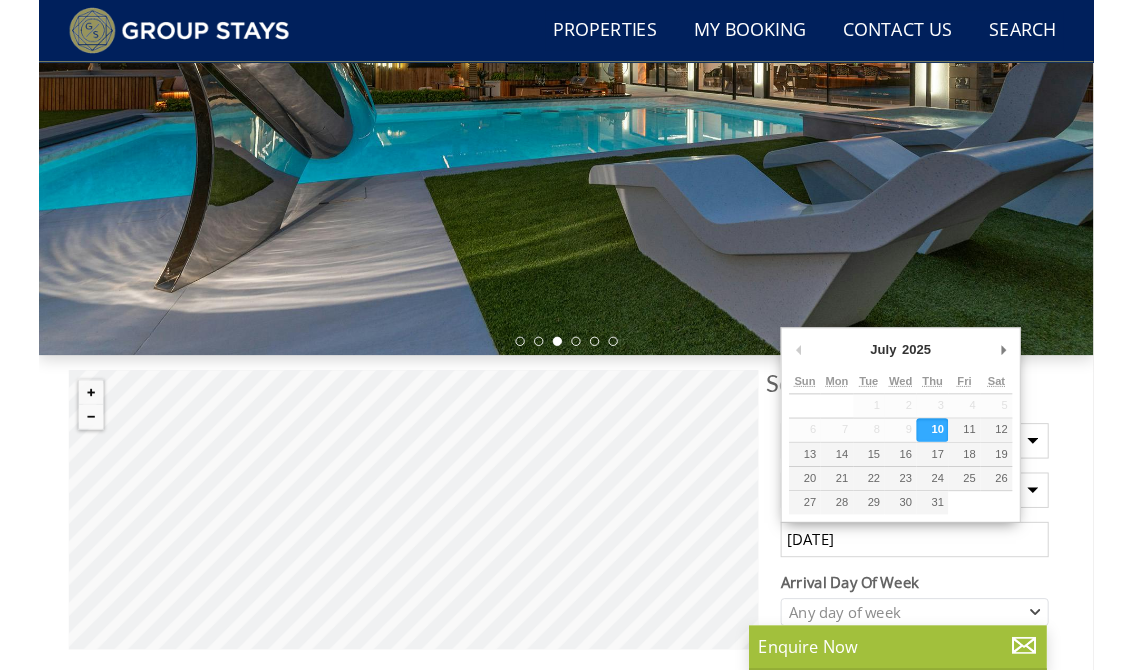 scroll, scrollTop: 419, scrollLeft: 0, axis: vertical 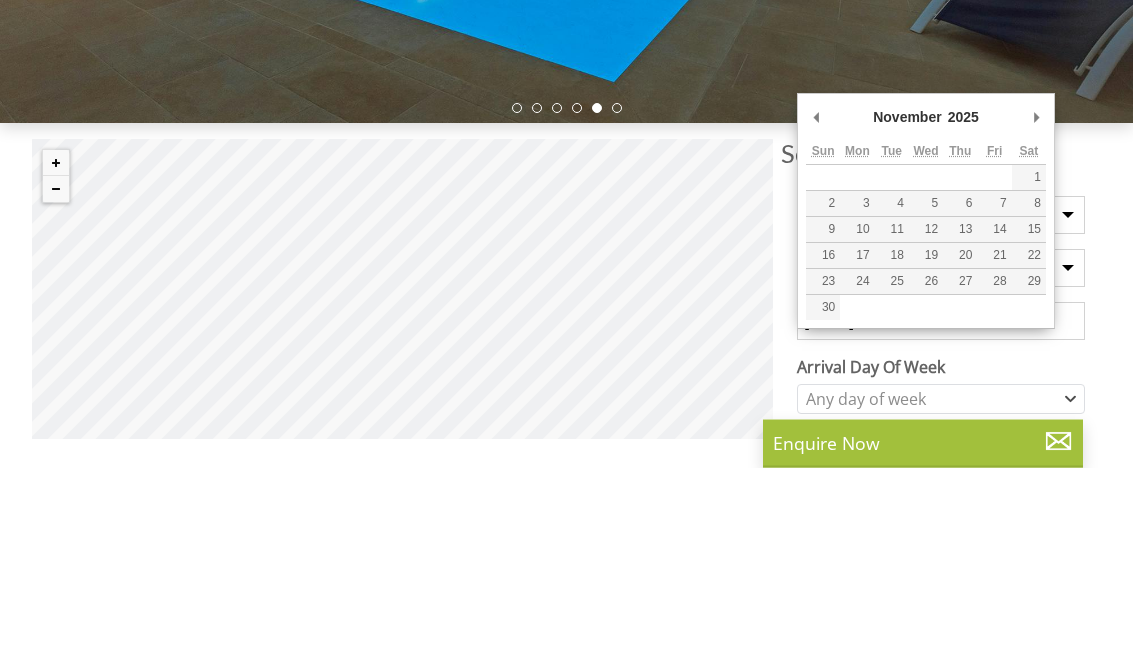 type on "[DATE]" 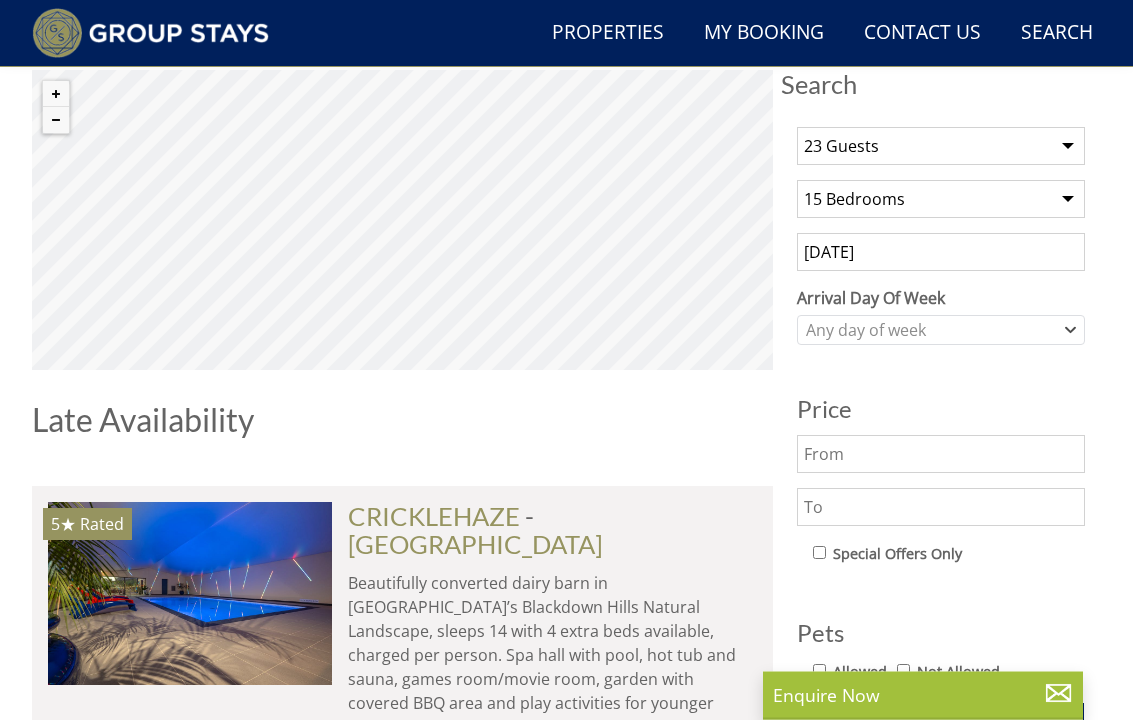 scroll, scrollTop: 682, scrollLeft: 0, axis: vertical 